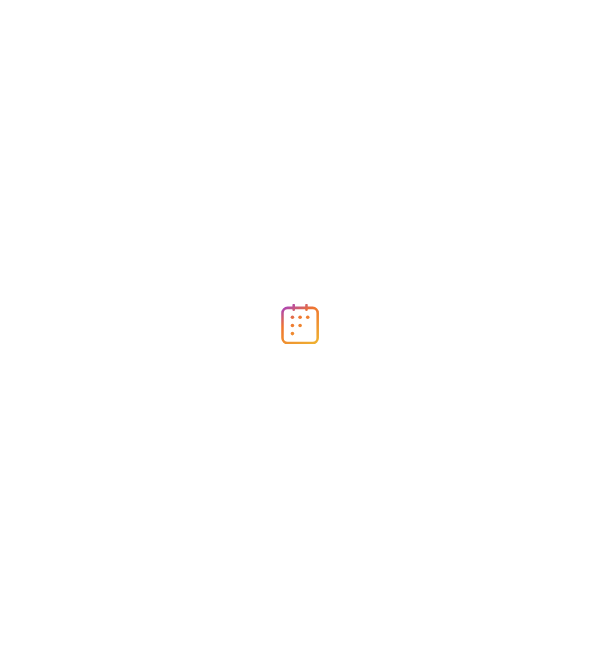 scroll, scrollTop: 0, scrollLeft: 0, axis: both 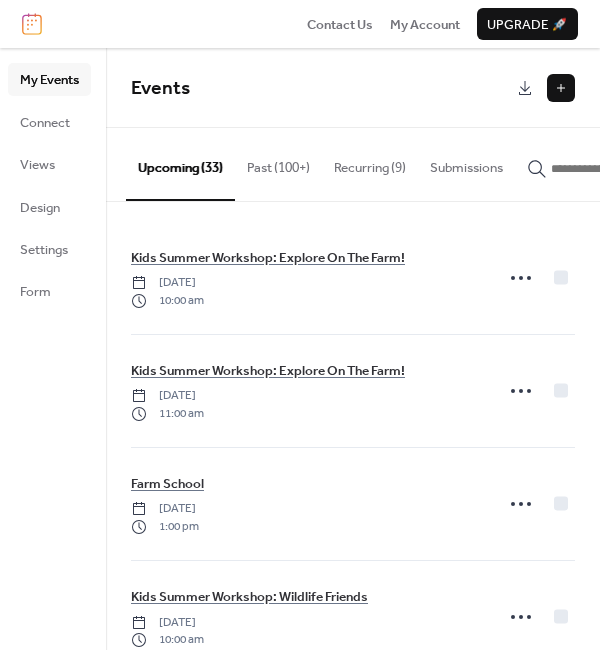 click at bounding box center (561, 88) 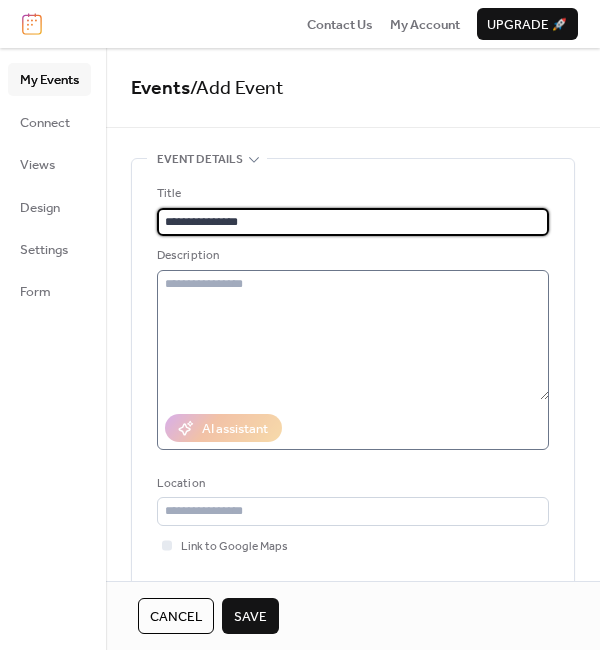 type on "**********" 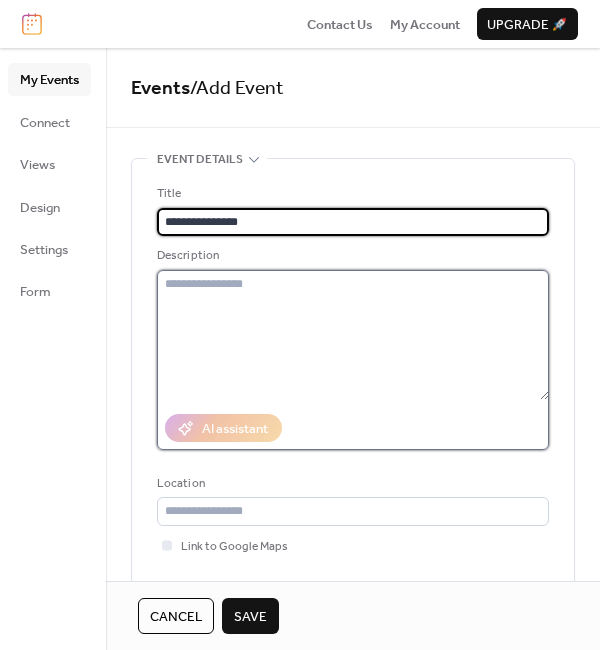 click at bounding box center [353, 335] 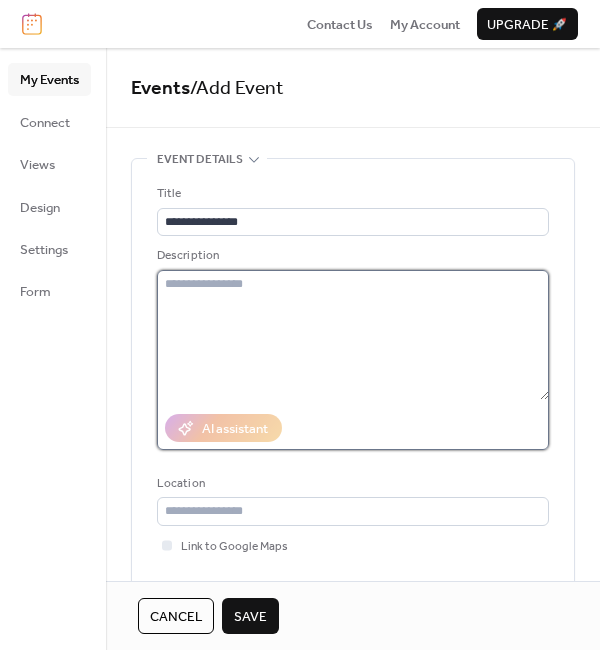 click at bounding box center [353, 335] 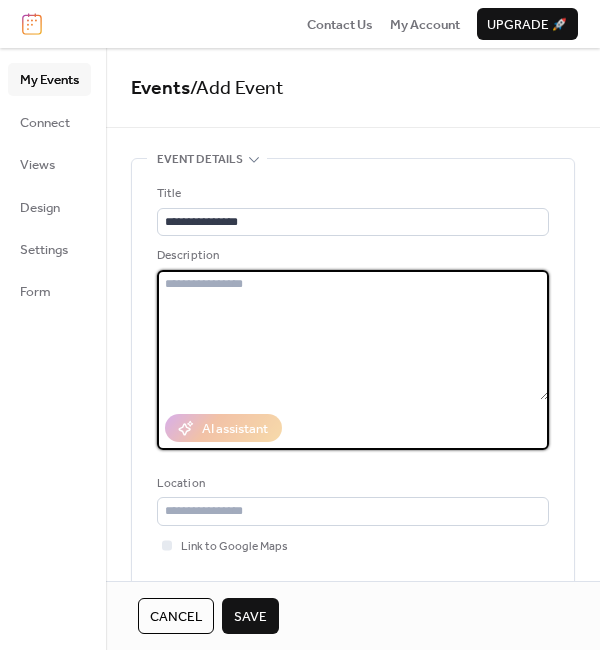 paste on "**********" 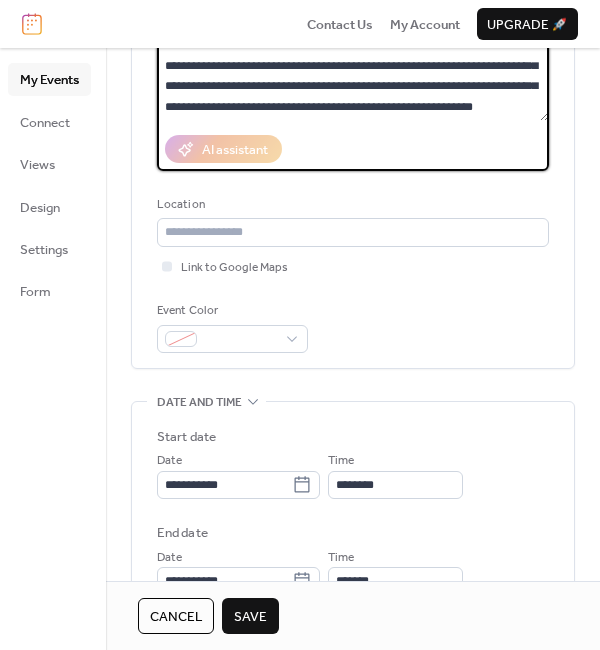 scroll, scrollTop: 282, scrollLeft: 0, axis: vertical 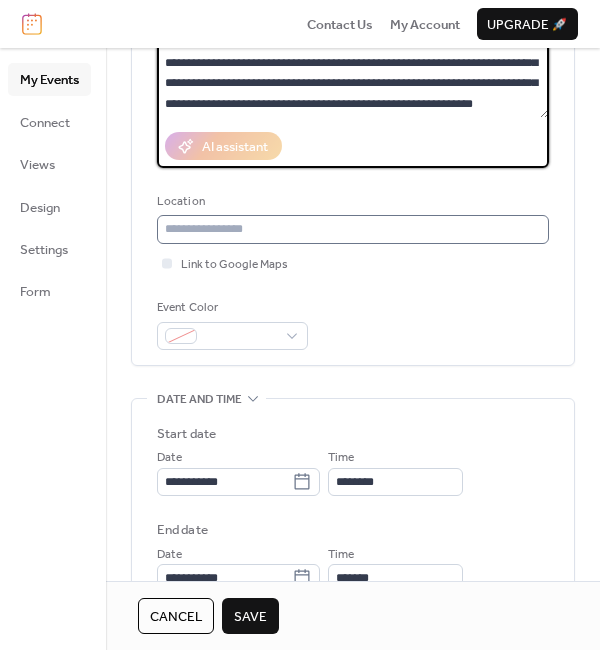 type on "**********" 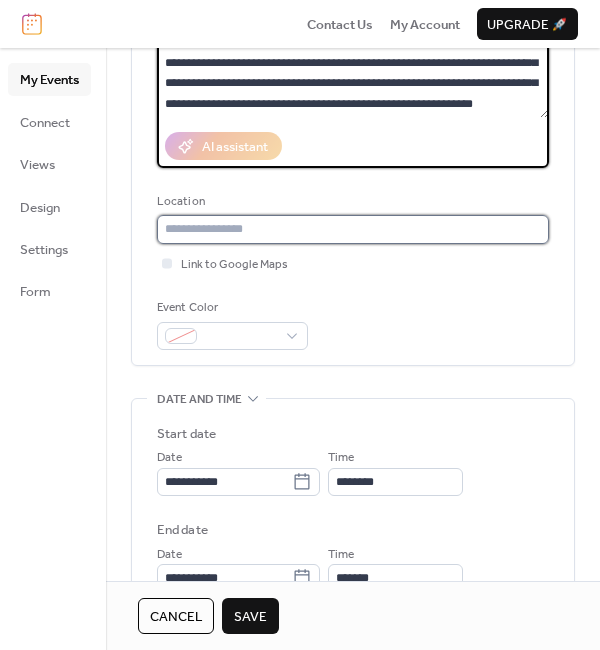 click at bounding box center (353, 229) 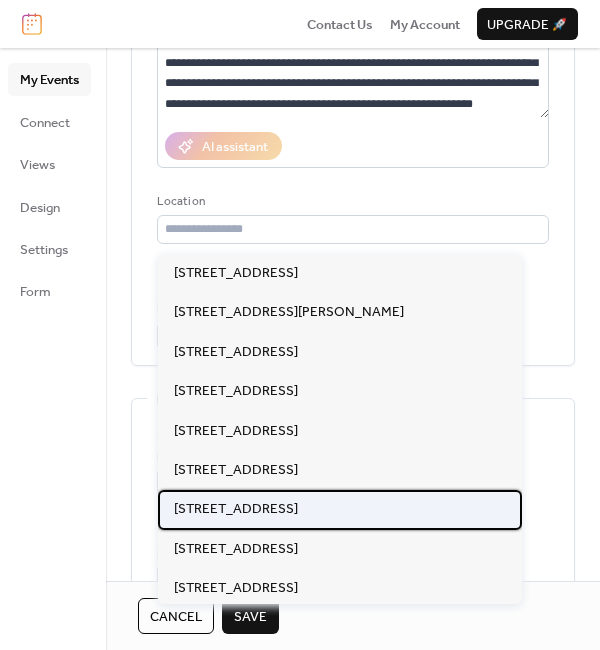 click on "[STREET_ADDRESS]" at bounding box center [236, 509] 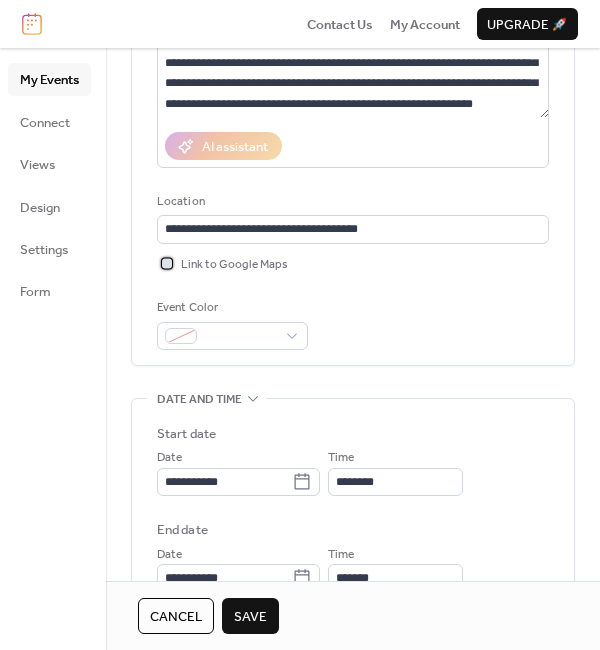 click on "Link to Google Maps" at bounding box center (234, 265) 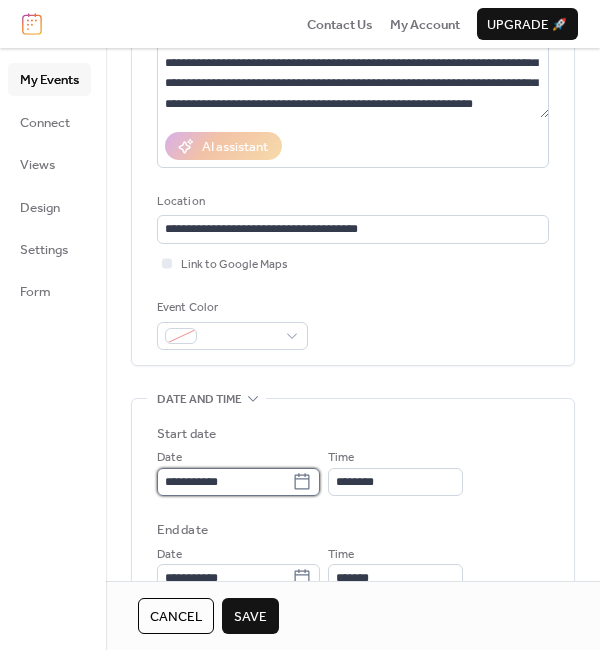 click on "**********" at bounding box center [224, 482] 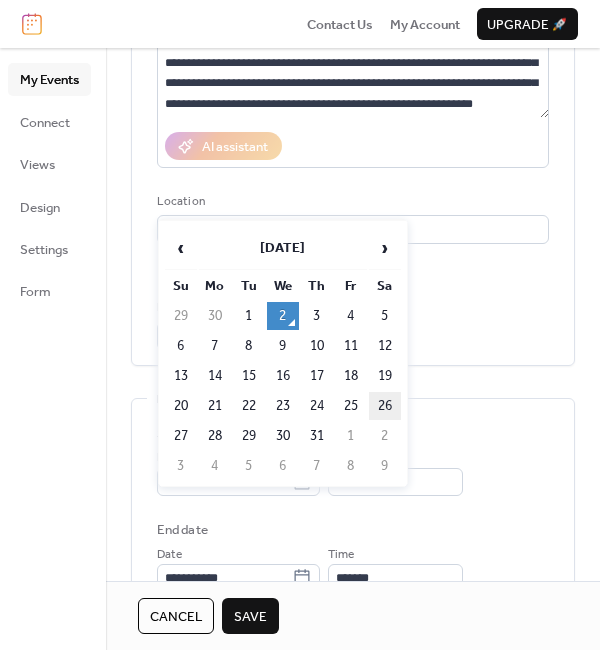 click on "26" at bounding box center (385, 406) 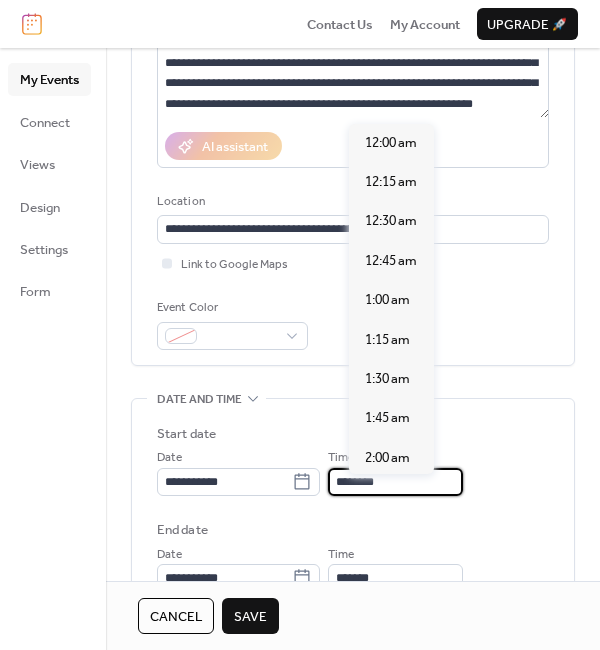 click on "********" at bounding box center [395, 482] 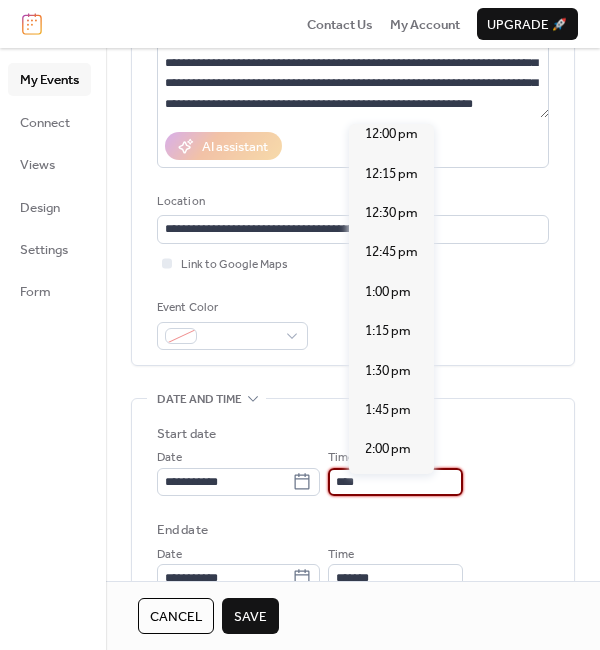 click on "***" at bounding box center (395, 482) 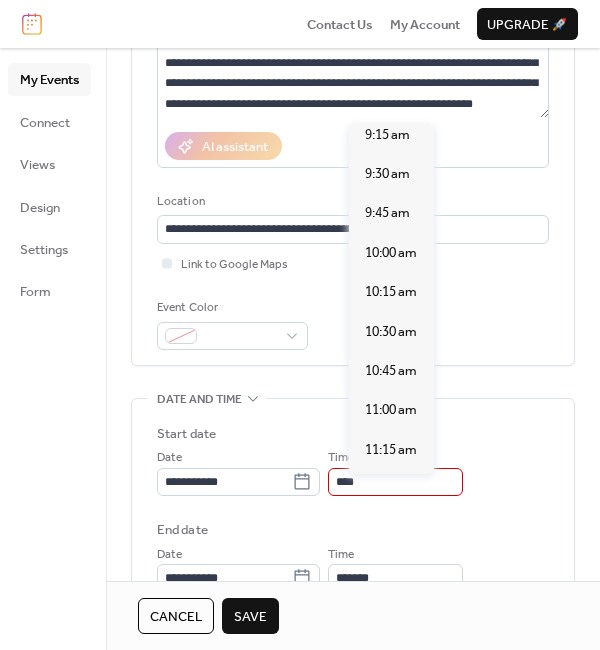 scroll, scrollTop: 1494, scrollLeft: 0, axis: vertical 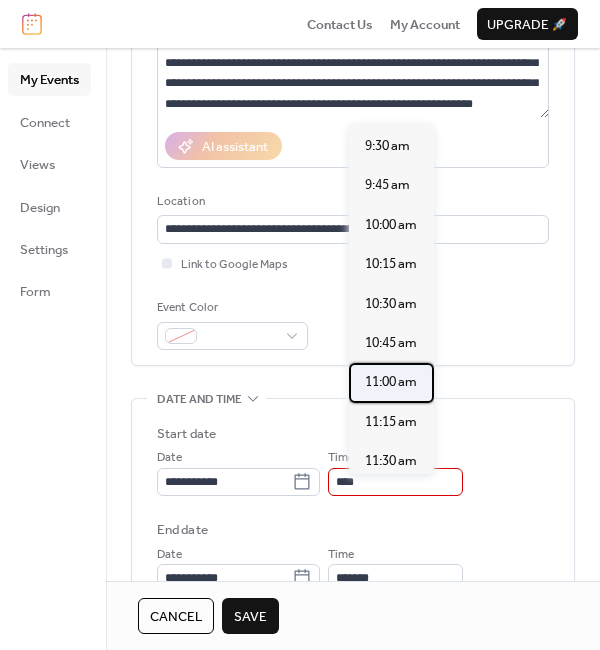 click on "11:00 am" at bounding box center (391, 382) 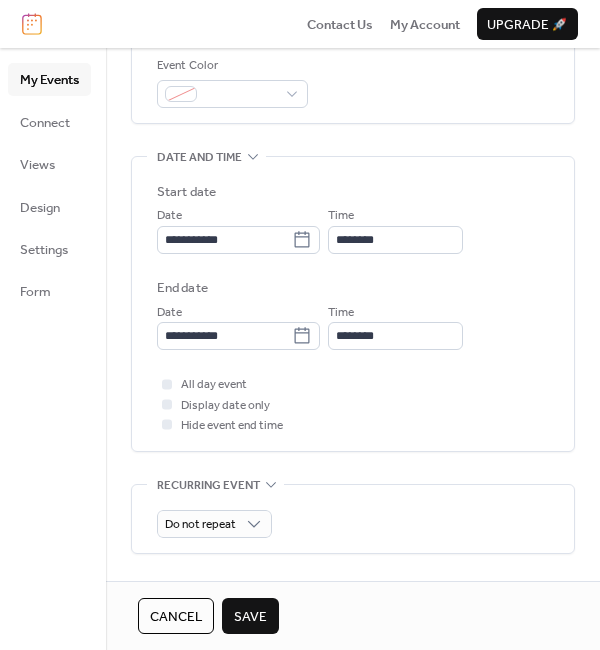scroll, scrollTop: 530, scrollLeft: 0, axis: vertical 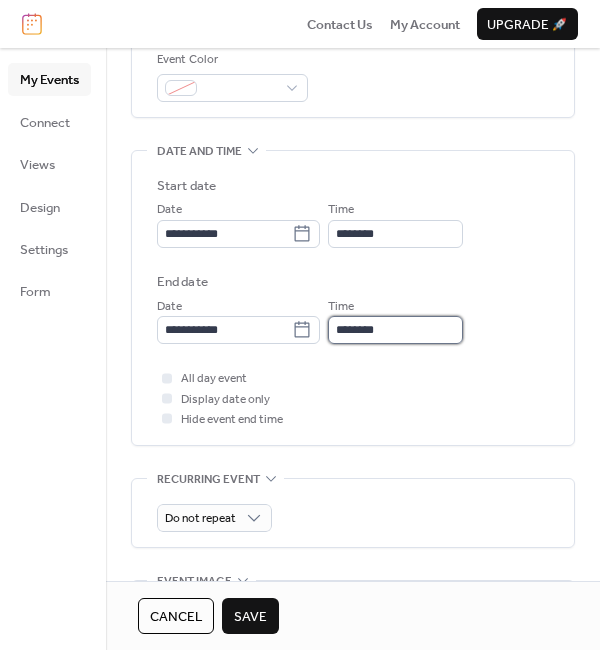 click on "********" at bounding box center [395, 330] 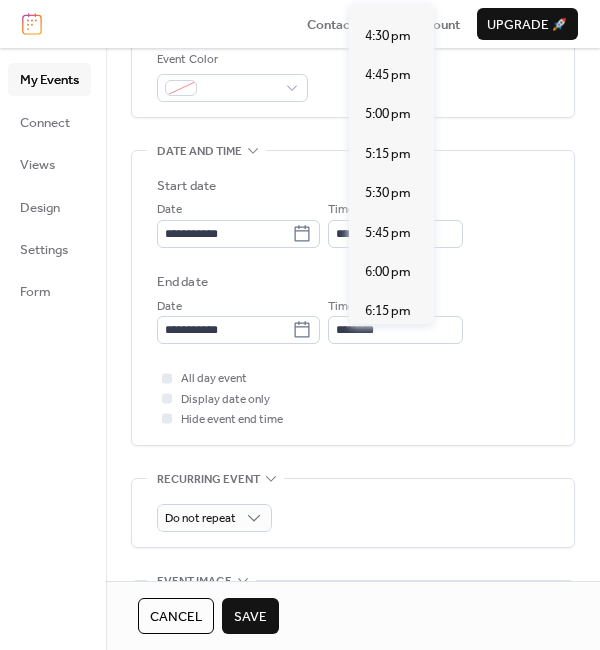 scroll, scrollTop: 863, scrollLeft: 0, axis: vertical 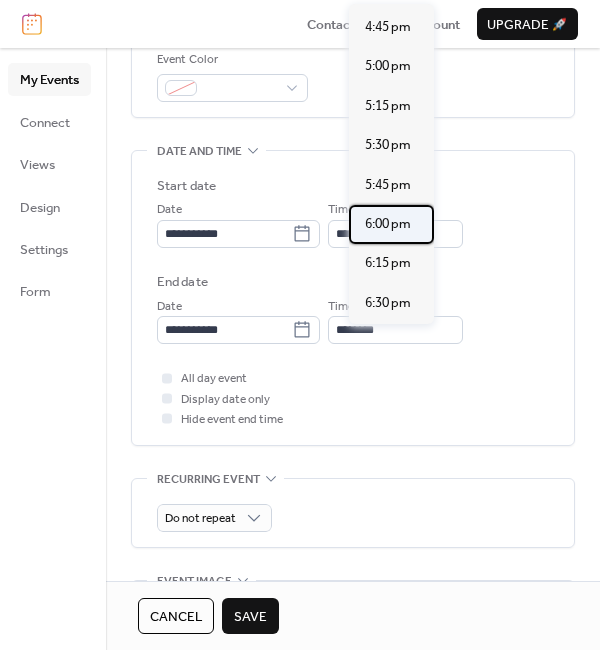 click on "6:00 pm" at bounding box center [388, 224] 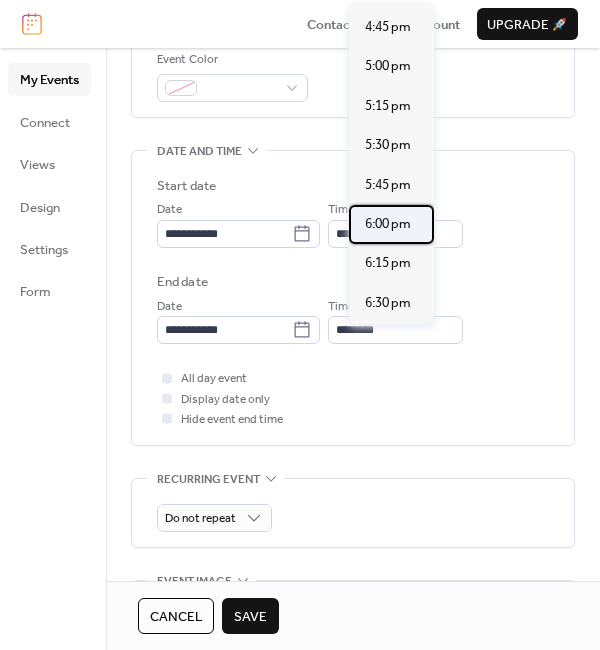 type on "*******" 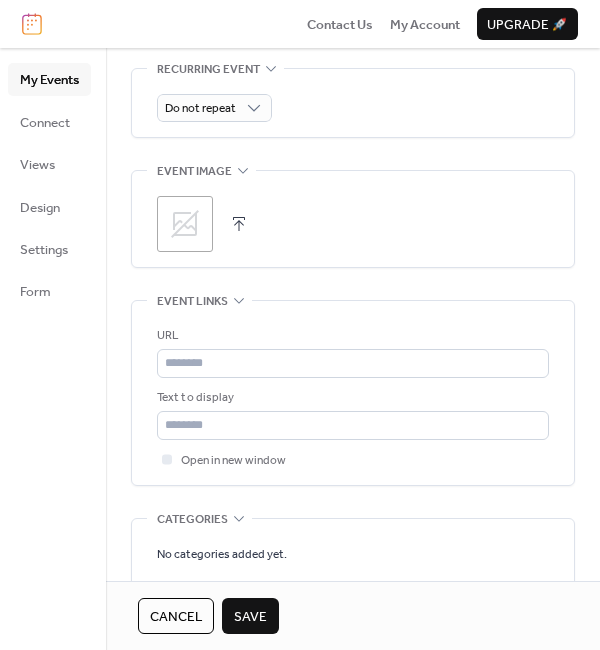 click 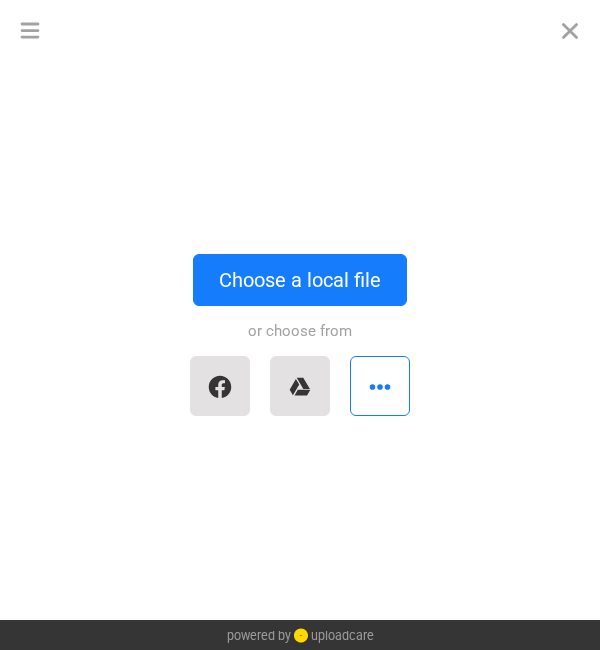 scroll, scrollTop: 940, scrollLeft: 0, axis: vertical 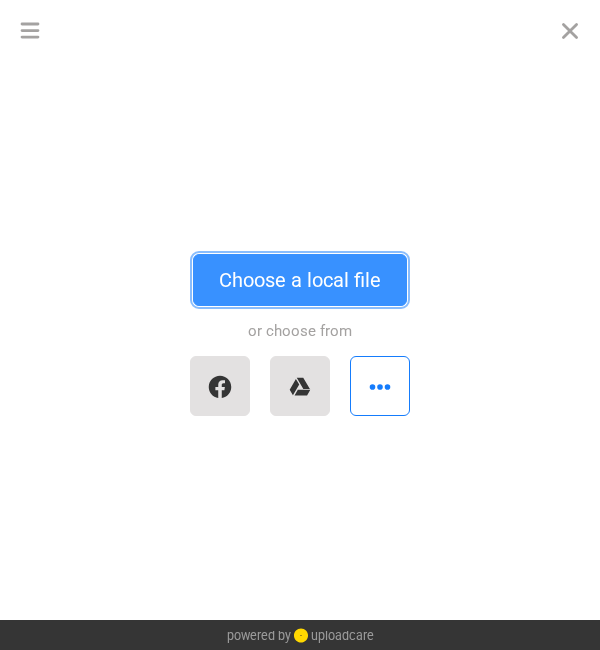 click on "Choose a local file" at bounding box center [300, 280] 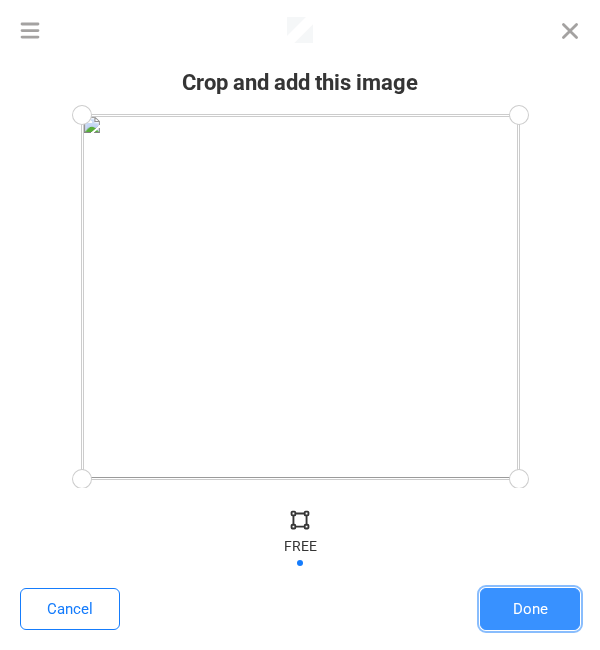 click on "Done" at bounding box center [530, 609] 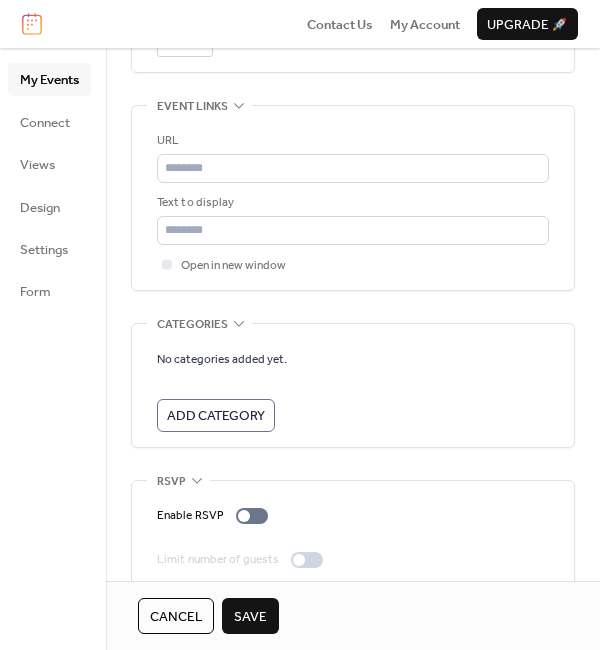 scroll, scrollTop: 1172, scrollLeft: 0, axis: vertical 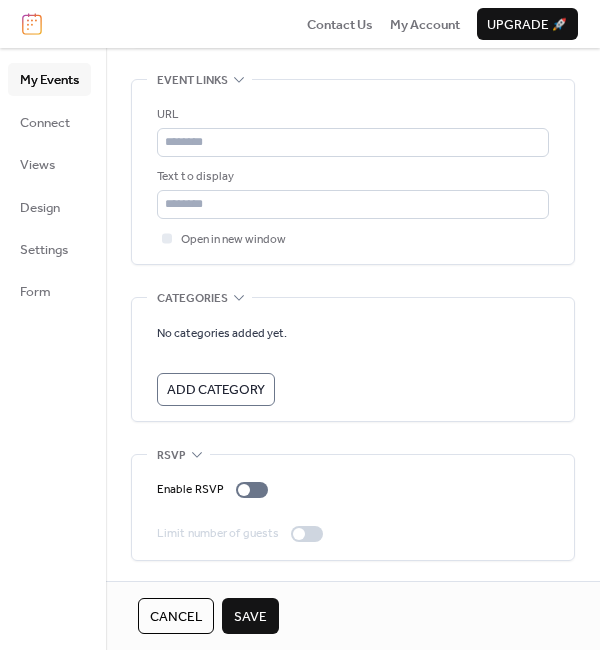 click on "Save" at bounding box center (250, 617) 